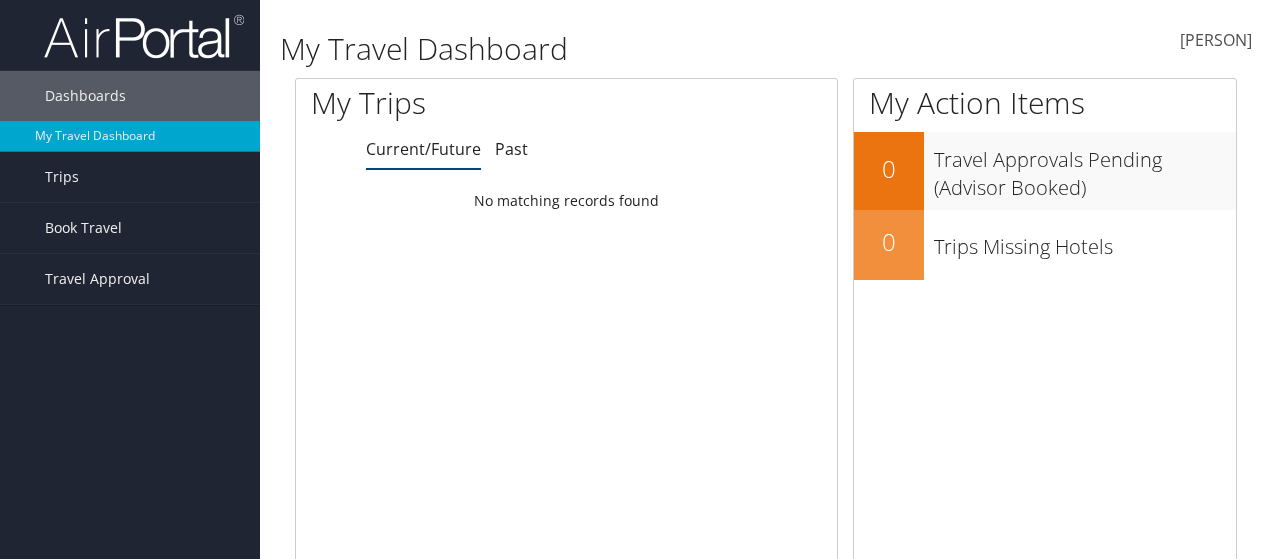 scroll, scrollTop: 0, scrollLeft: 0, axis: both 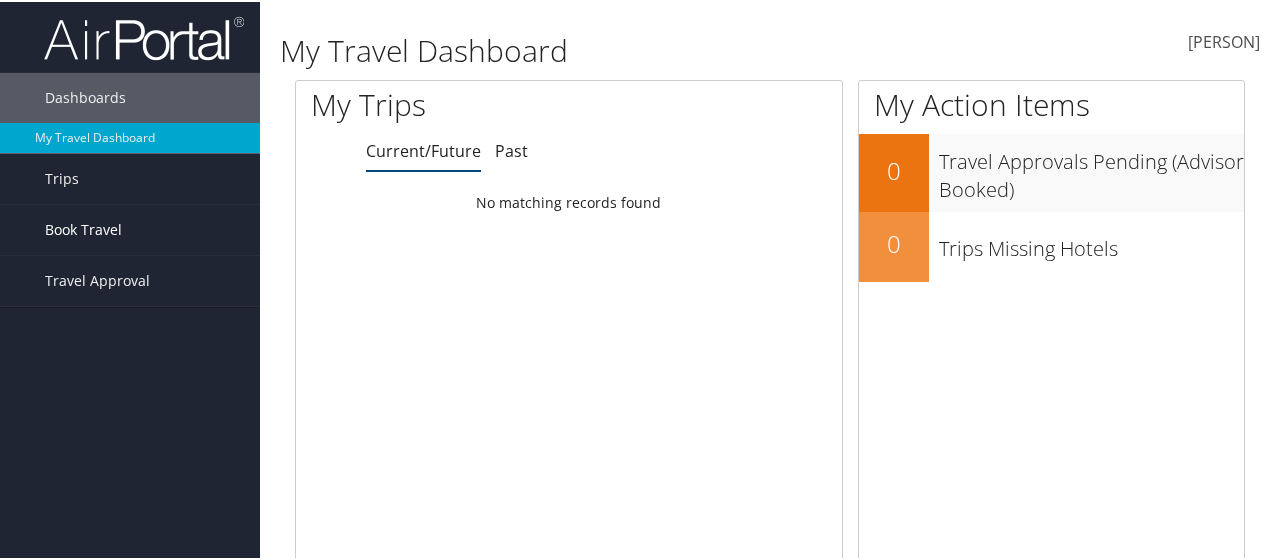 click on "Book Travel" at bounding box center [83, 228] 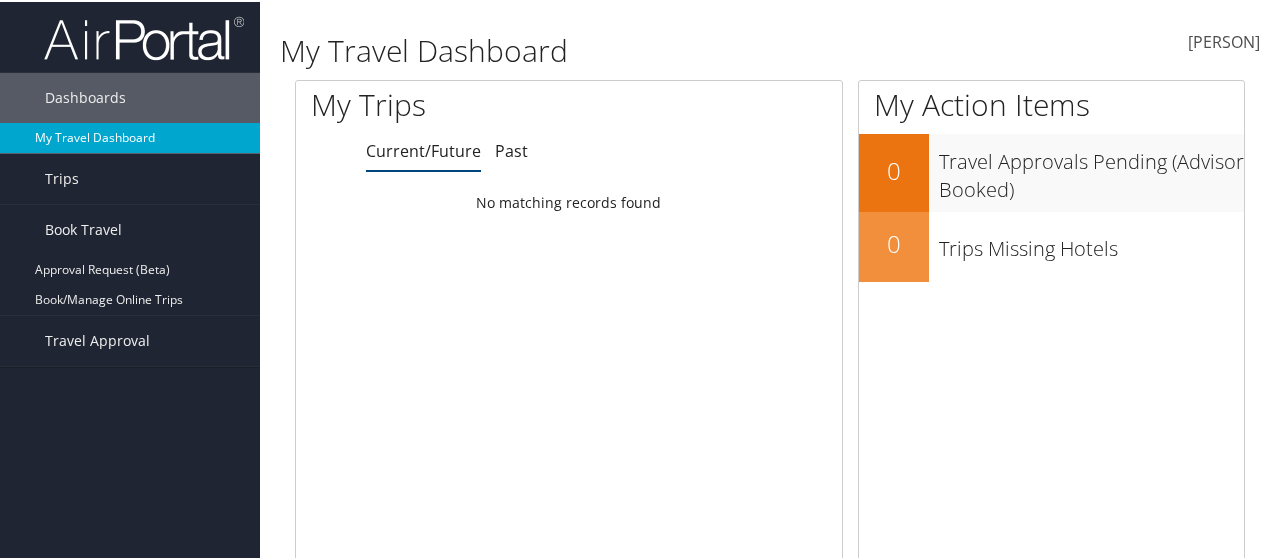 click on "My Travel Dashboard" at bounding box center [130, 136] 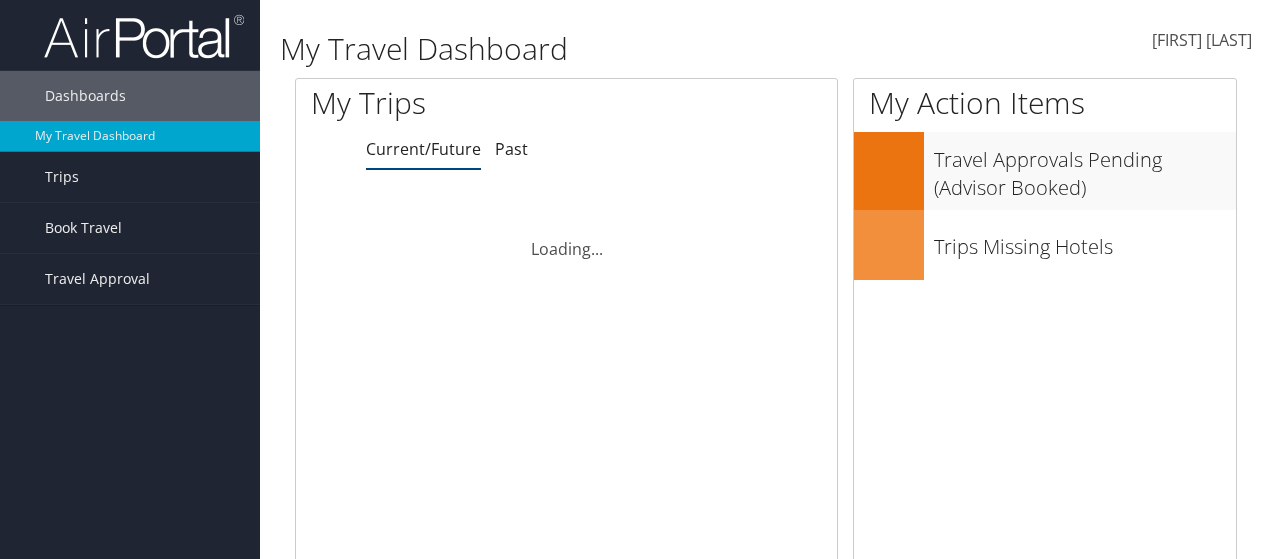 scroll, scrollTop: 0, scrollLeft: 0, axis: both 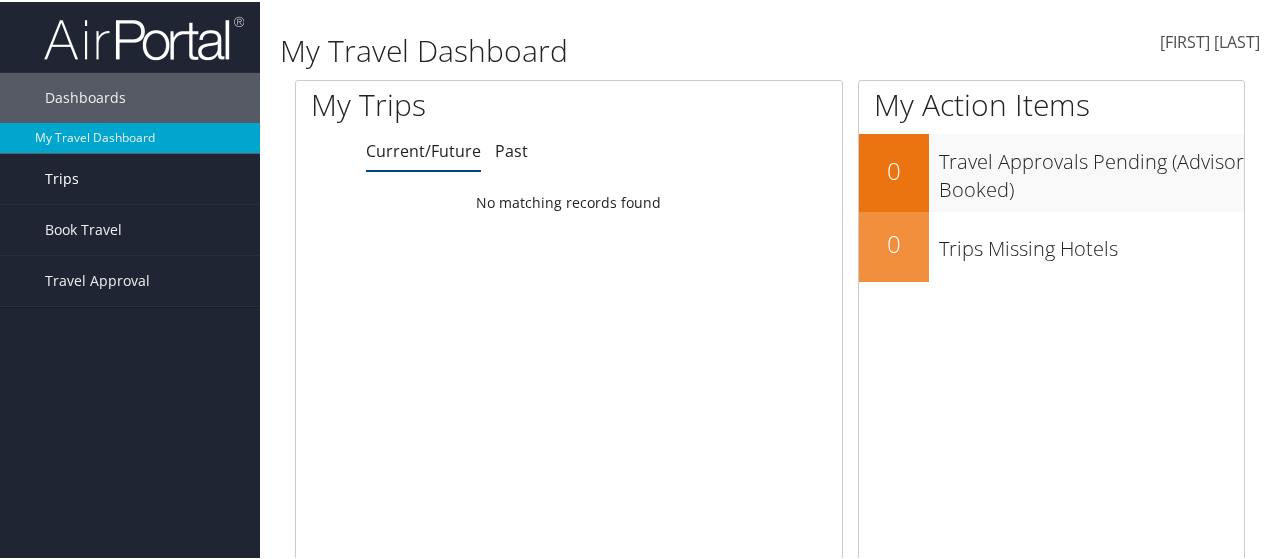 click on "Trips" at bounding box center [62, 177] 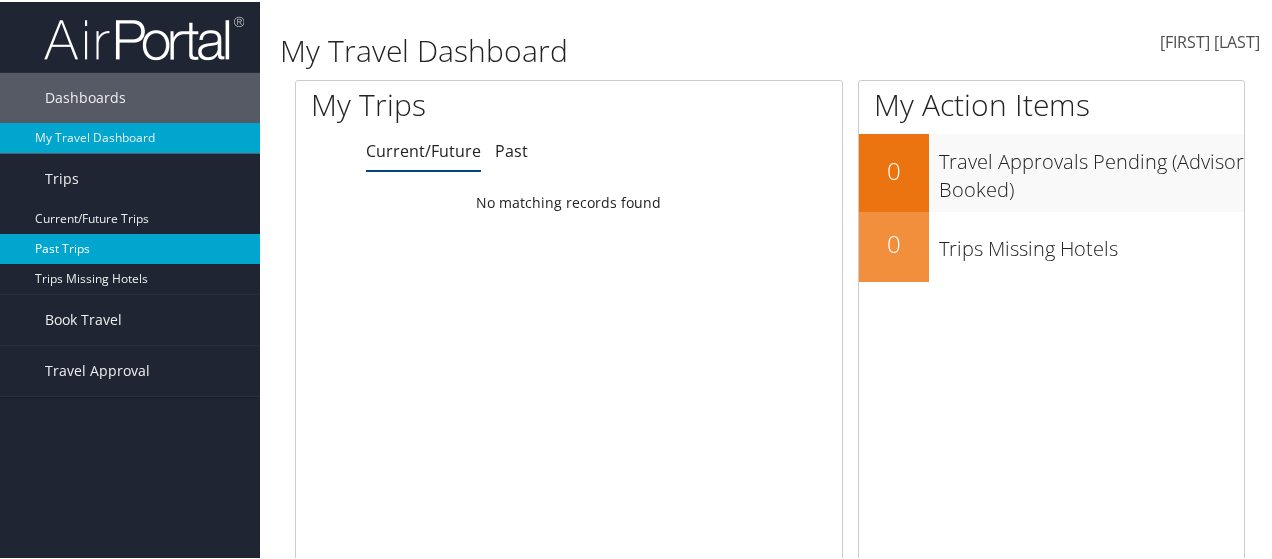 click on "Past Trips" at bounding box center (130, 247) 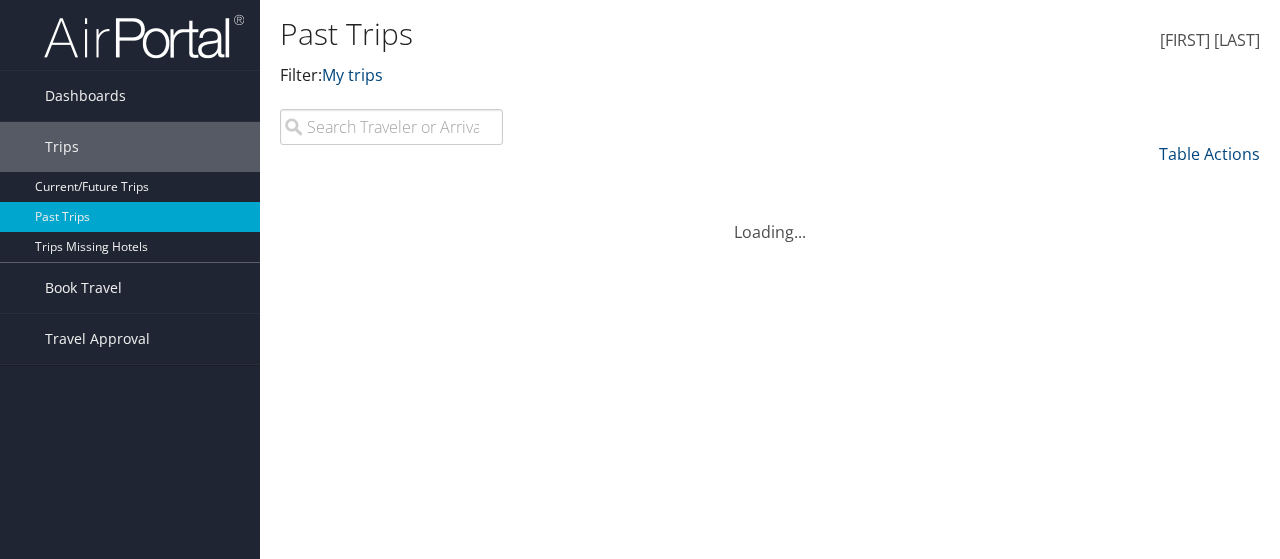 scroll, scrollTop: 0, scrollLeft: 0, axis: both 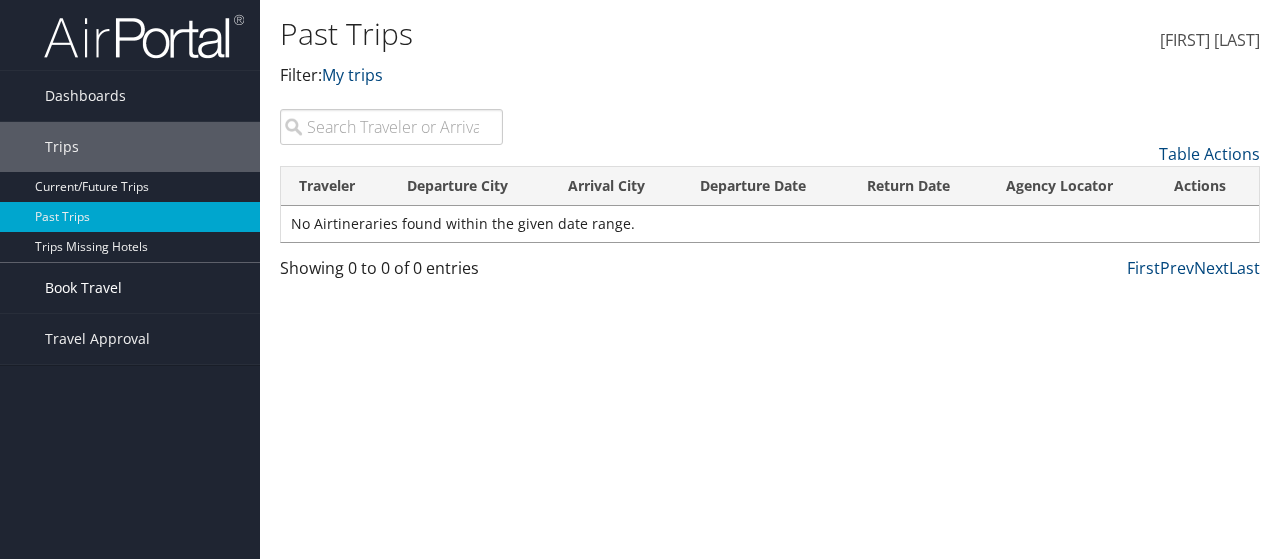 click on "Book Travel" at bounding box center (83, 288) 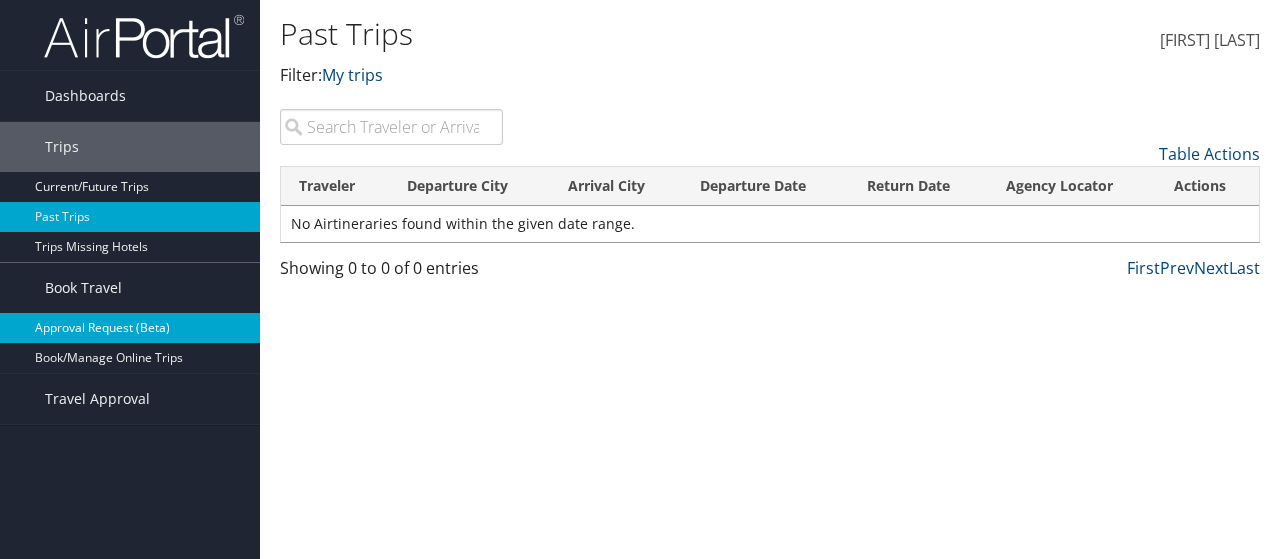 click on "Approval Request (Beta)" at bounding box center [130, 328] 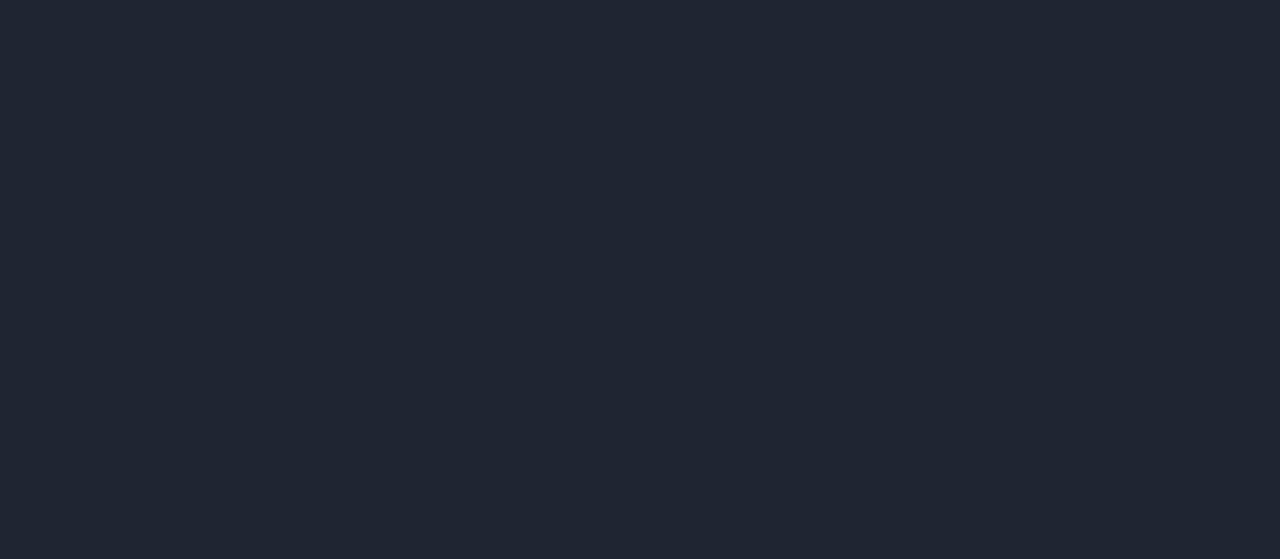 scroll, scrollTop: 0, scrollLeft: 0, axis: both 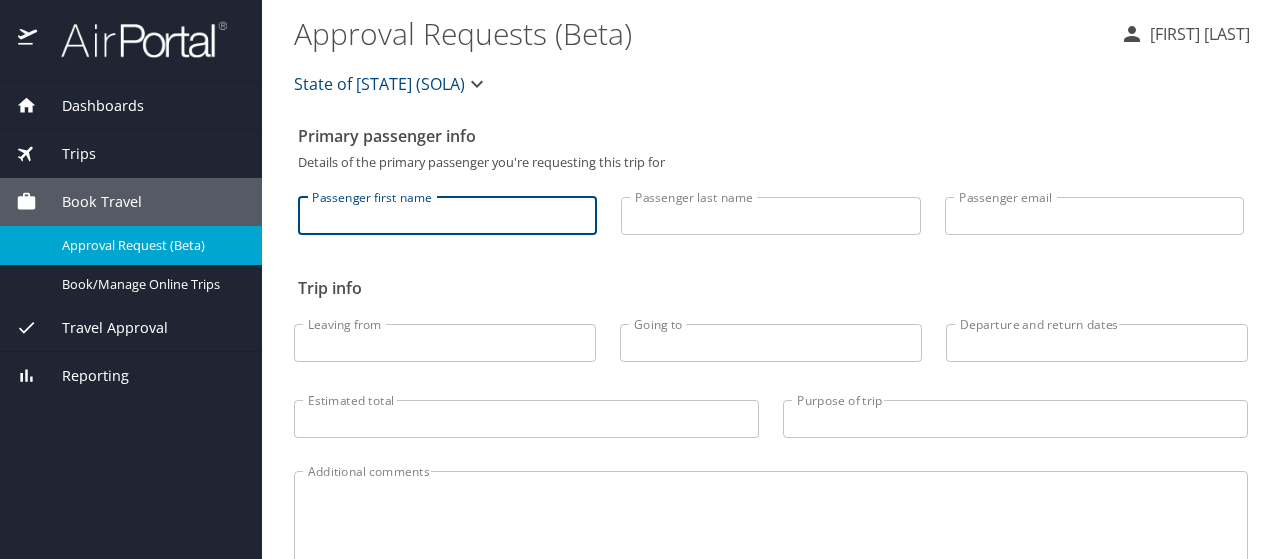 click on "Passenger first name" at bounding box center (447, 216) 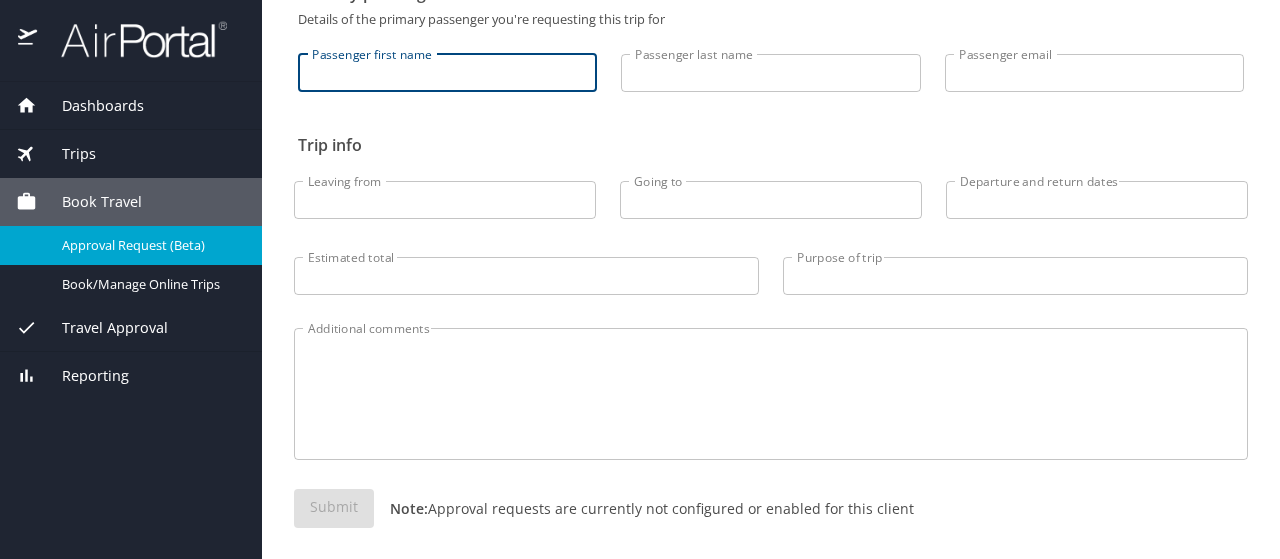 scroll, scrollTop: 0, scrollLeft: 0, axis: both 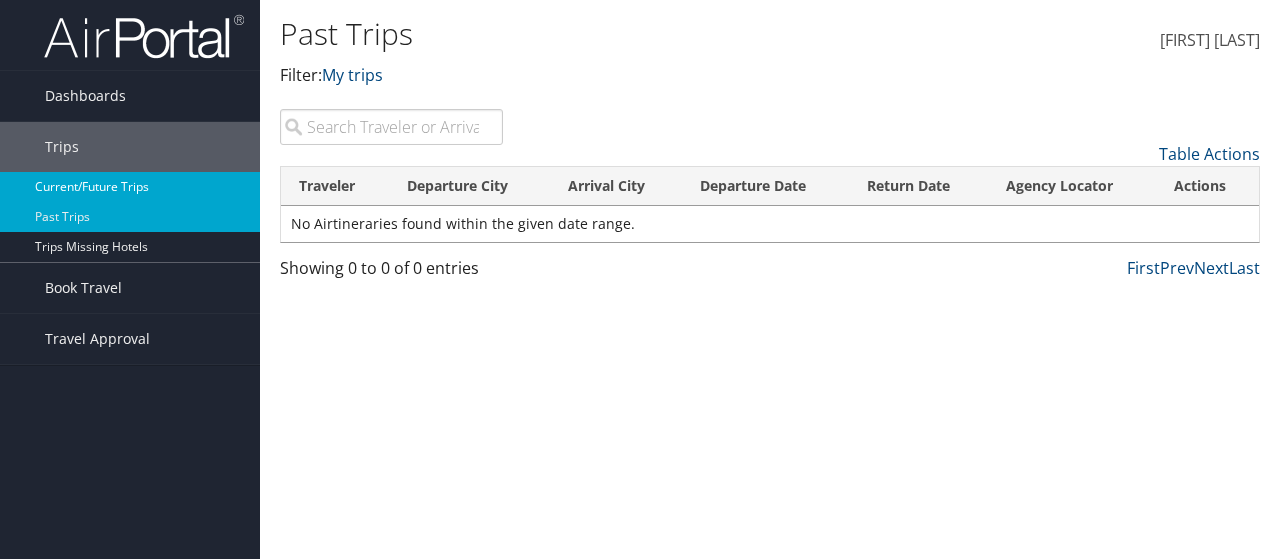 click on "Current/Future Trips" at bounding box center (130, 187) 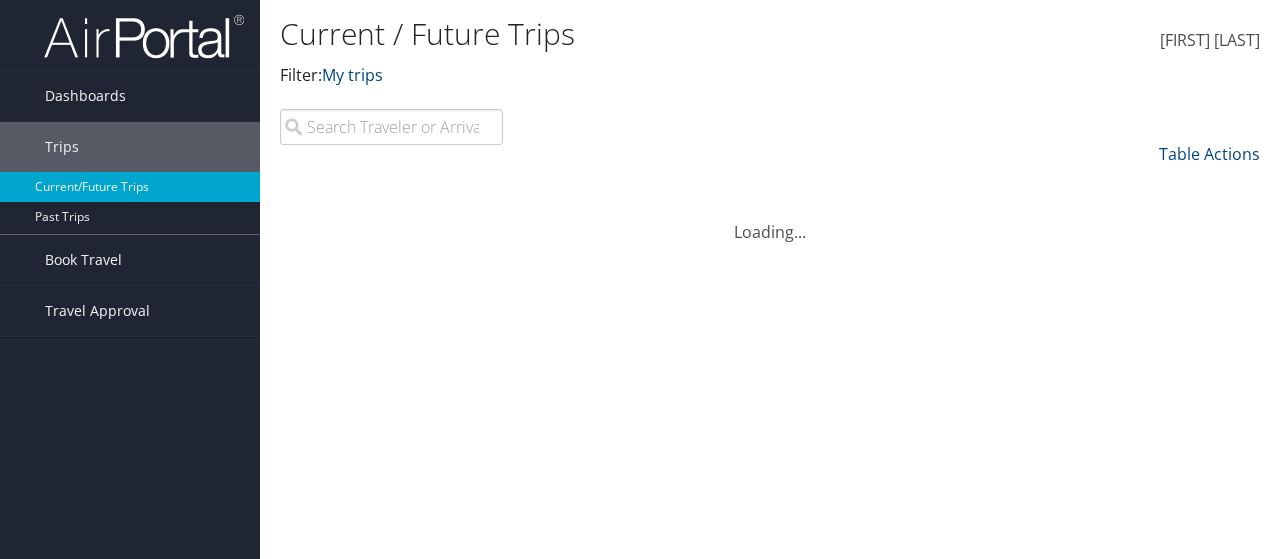 scroll, scrollTop: 0, scrollLeft: 0, axis: both 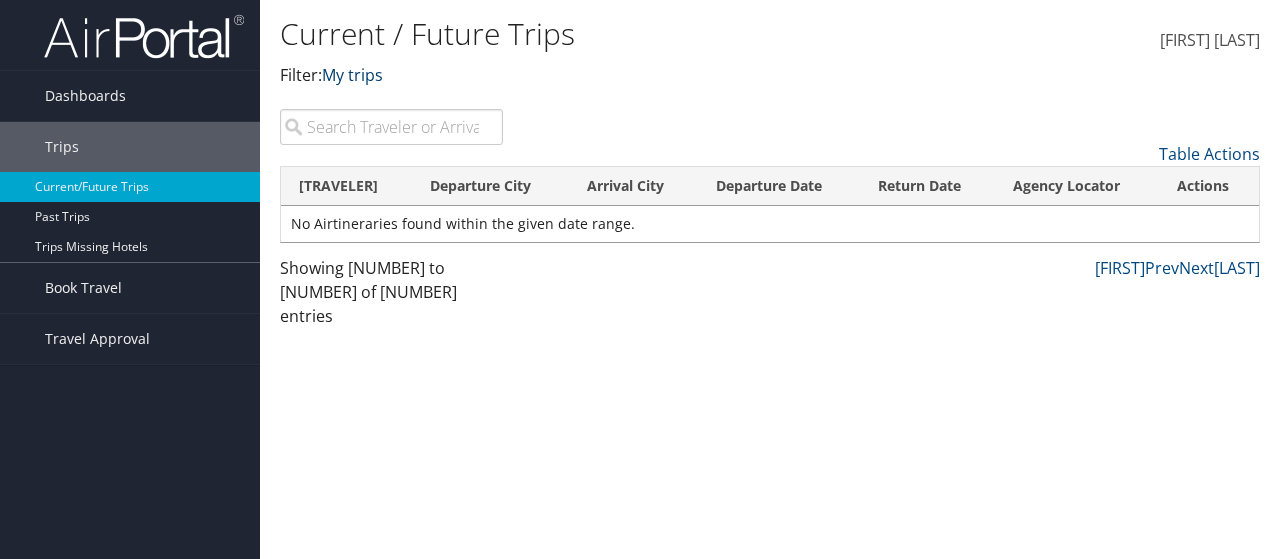 click on "My trips" at bounding box center [352, 75] 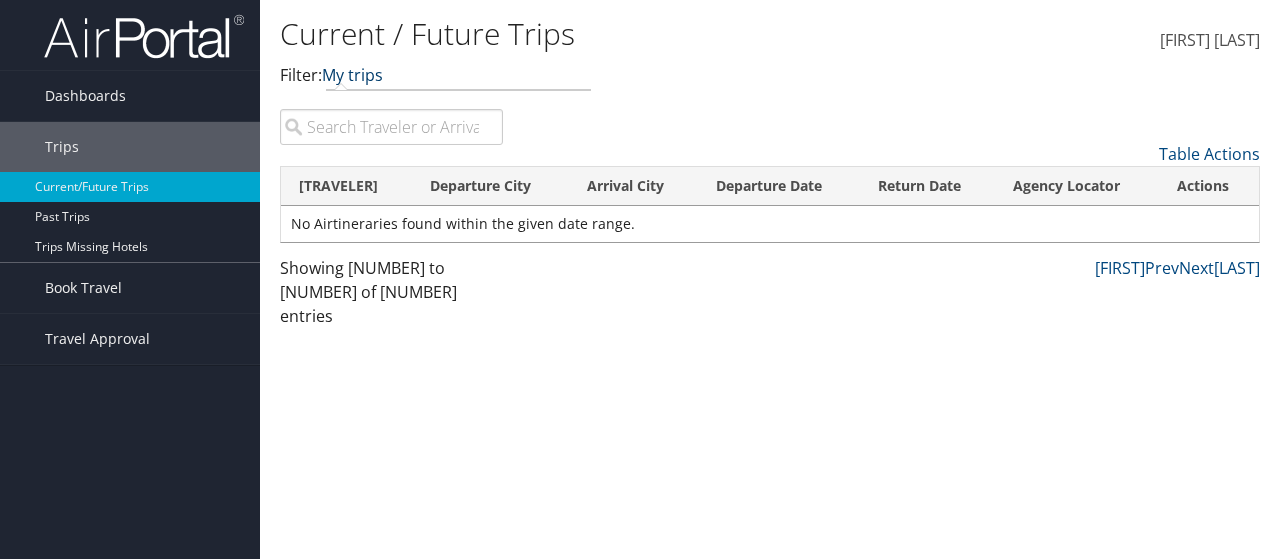 click at bounding box center (383, 75) 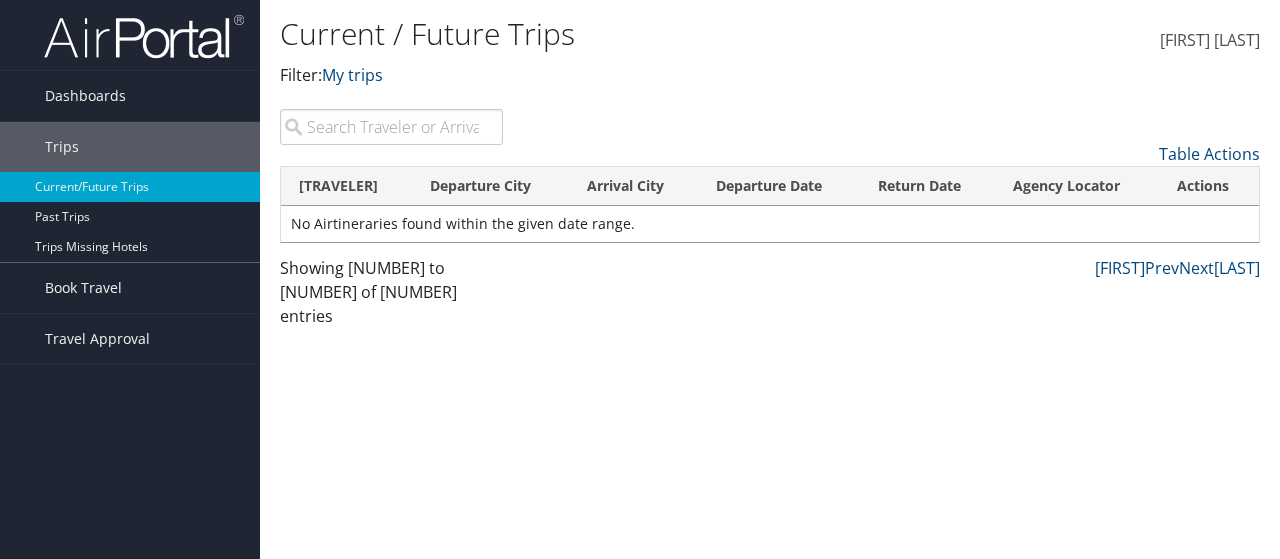 click at bounding box center [391, 127] 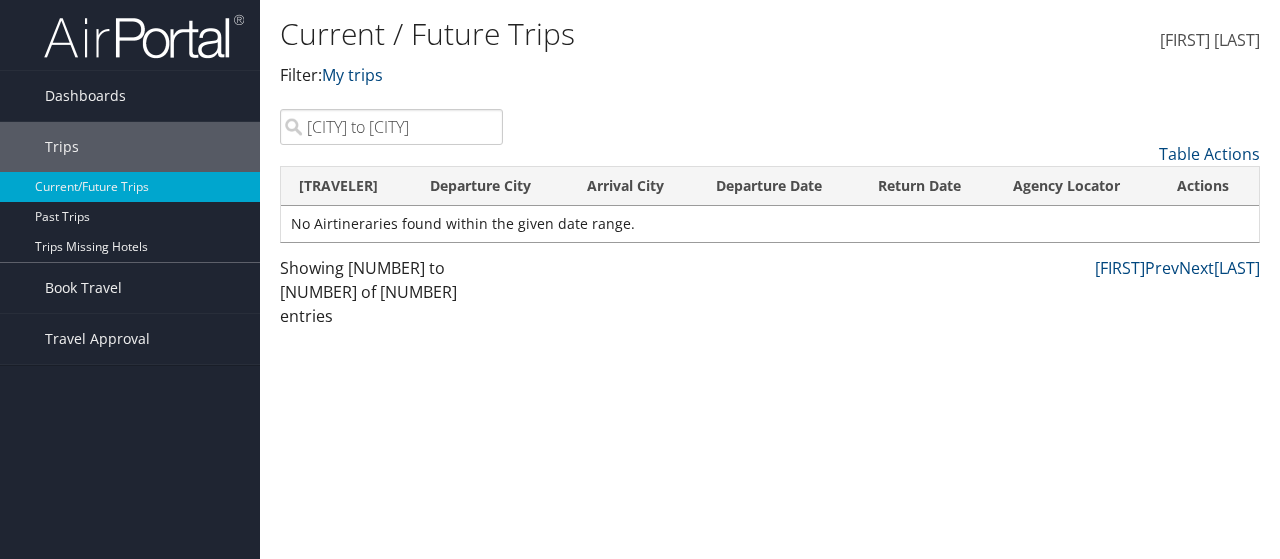 click on "new orleans to chicago" at bounding box center [391, 127] 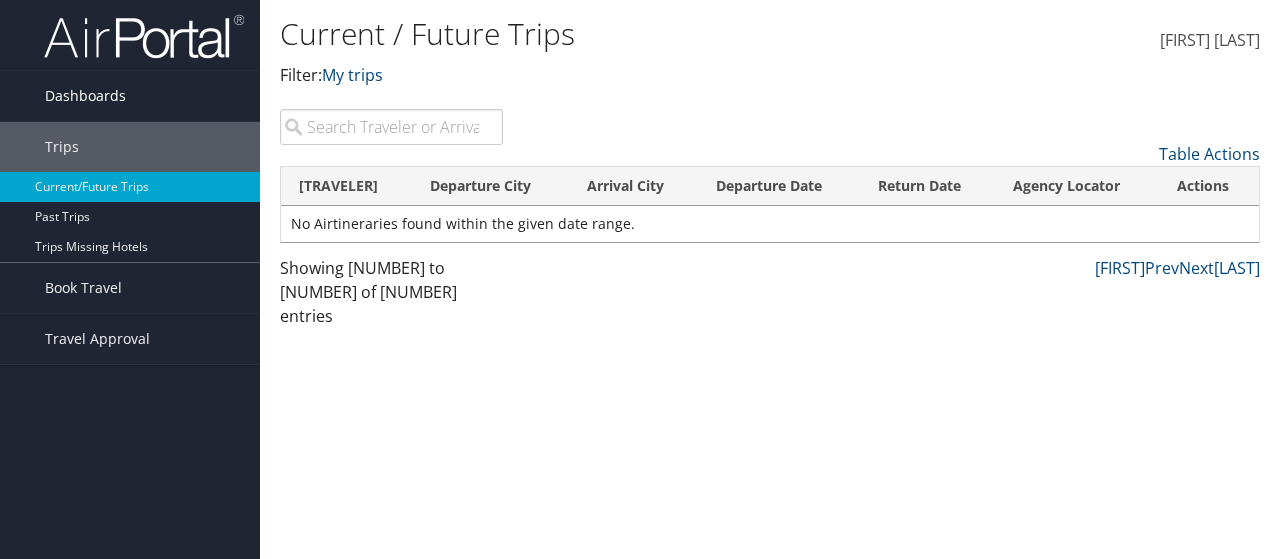 click on "Dashboards" at bounding box center (85, 96) 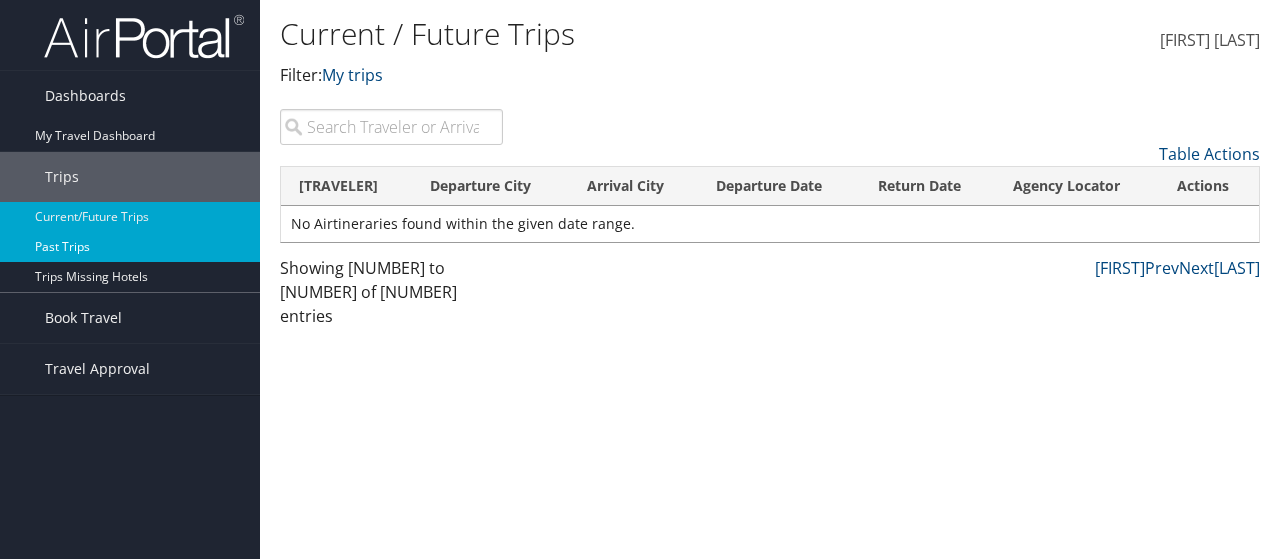 click on "Past Trips" at bounding box center (130, 247) 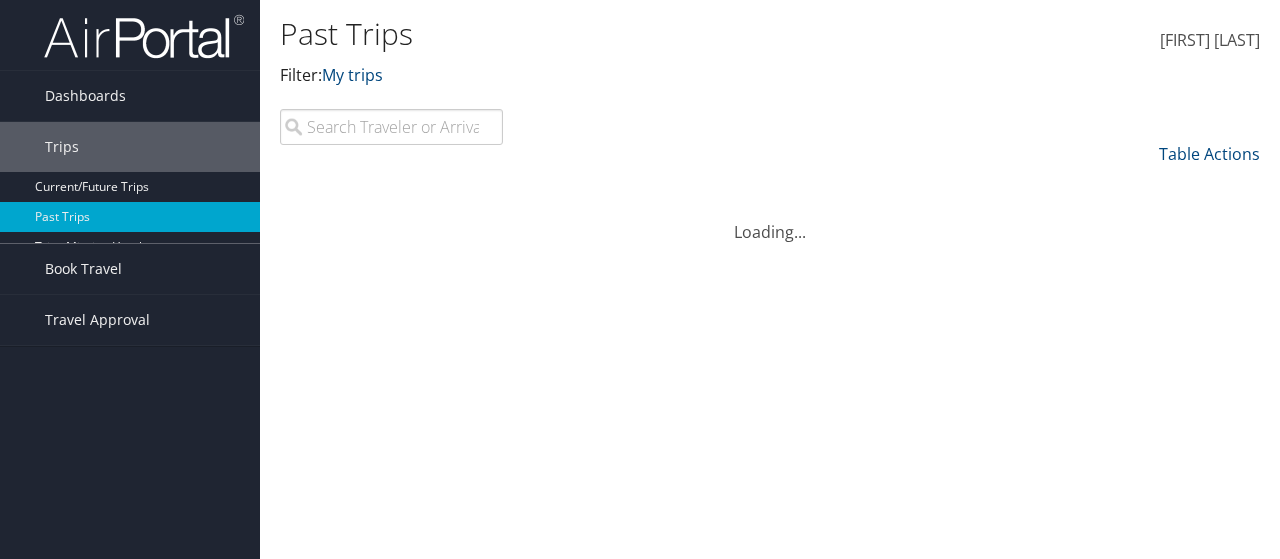 scroll, scrollTop: 0, scrollLeft: 0, axis: both 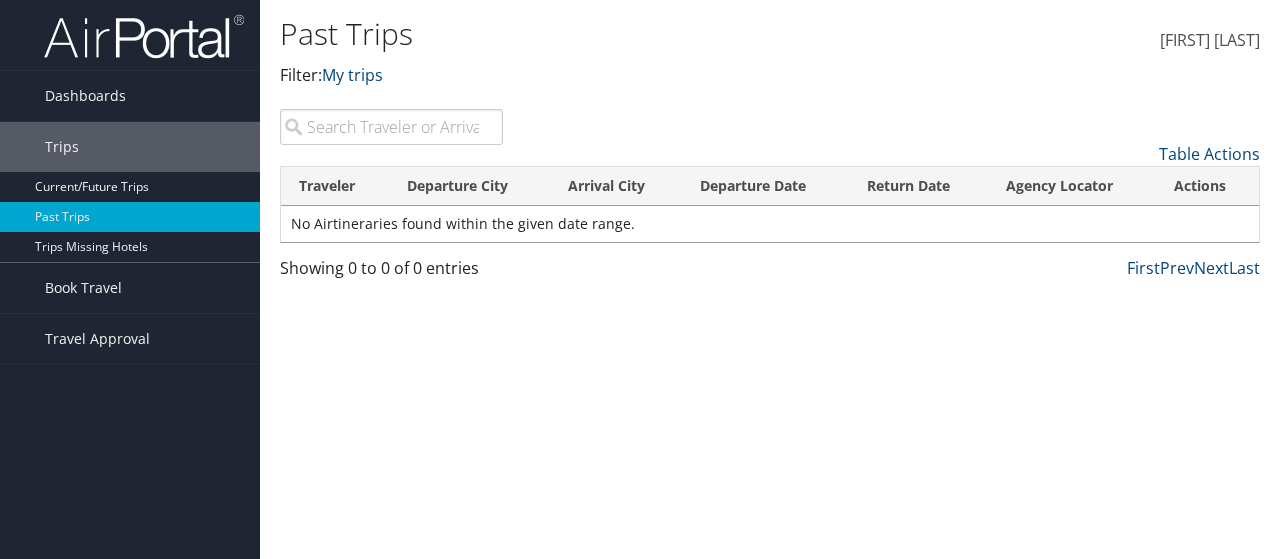 click at bounding box center (391, 127) 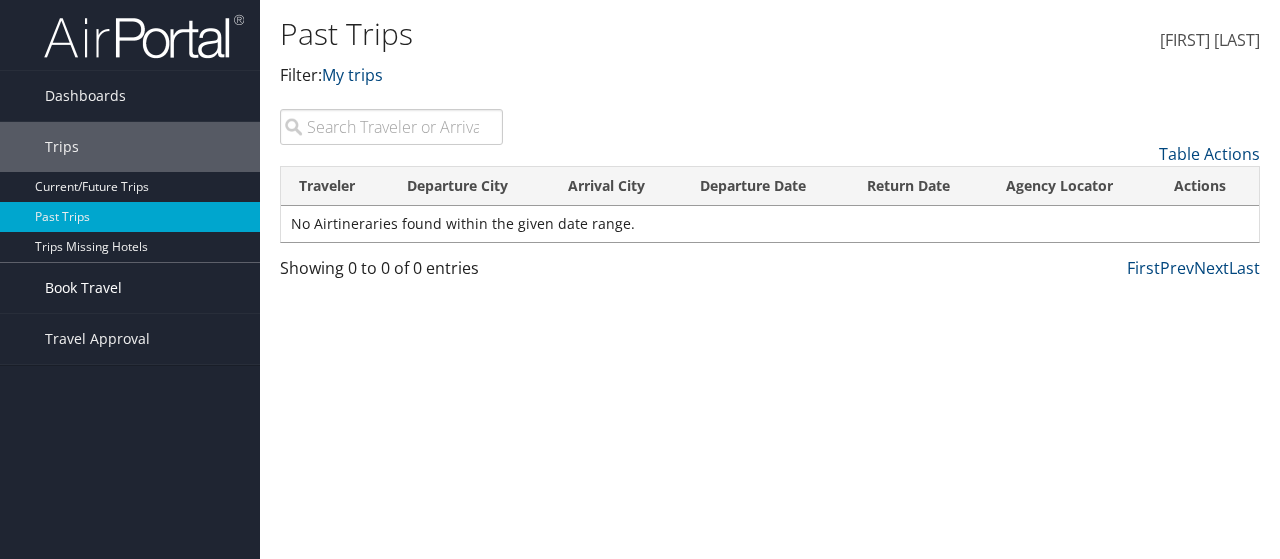 click on "Book Travel" at bounding box center (83, 288) 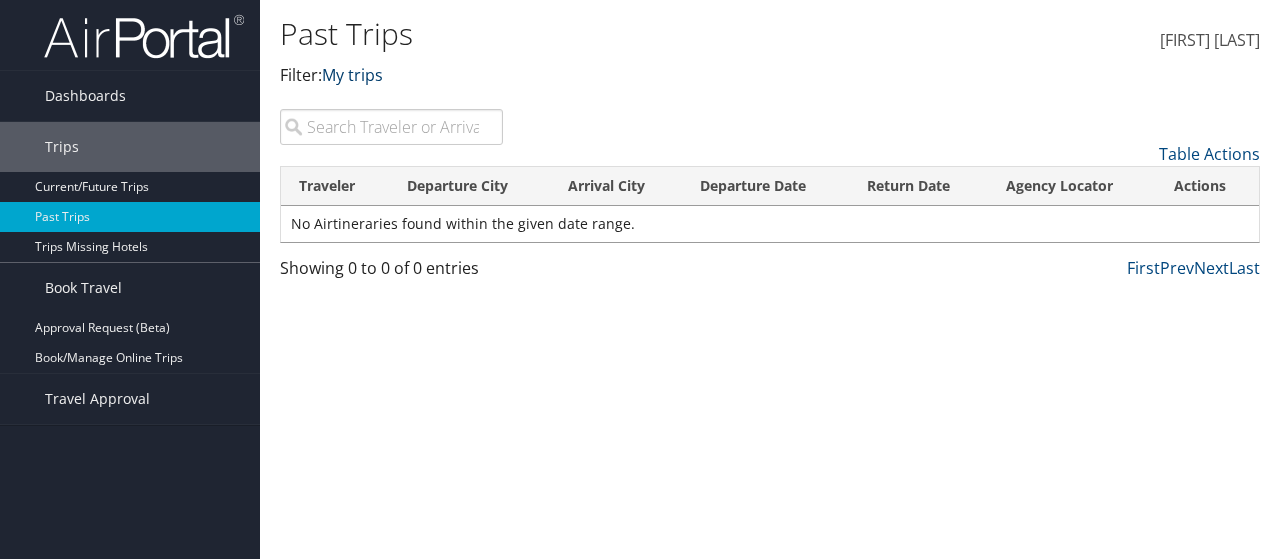 click at bounding box center (383, 75) 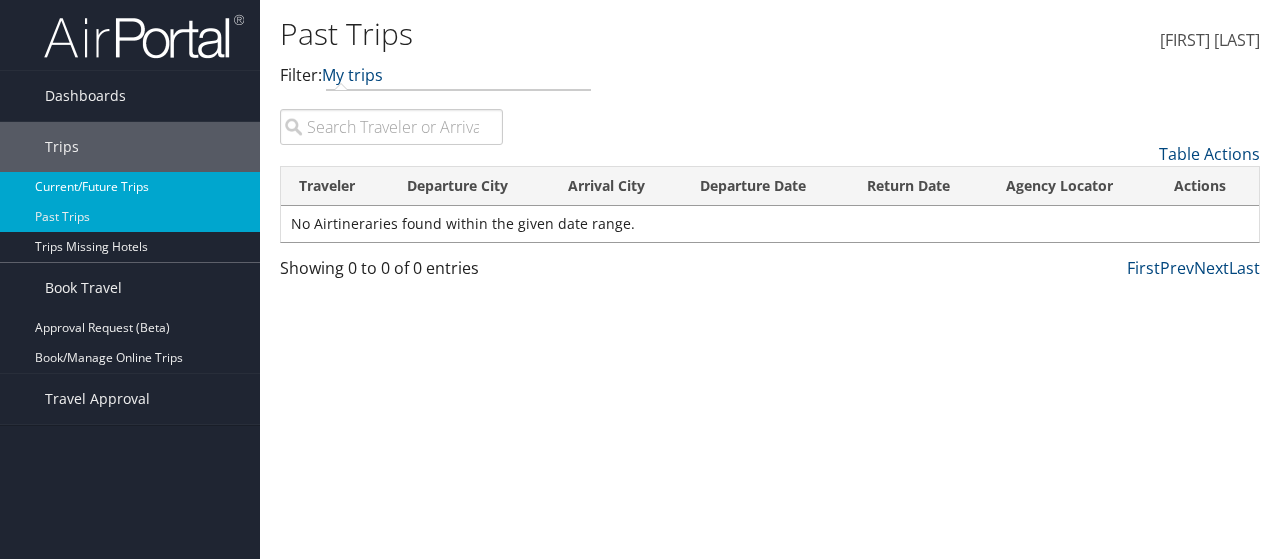 click on "Current/Future Trips" at bounding box center [130, 187] 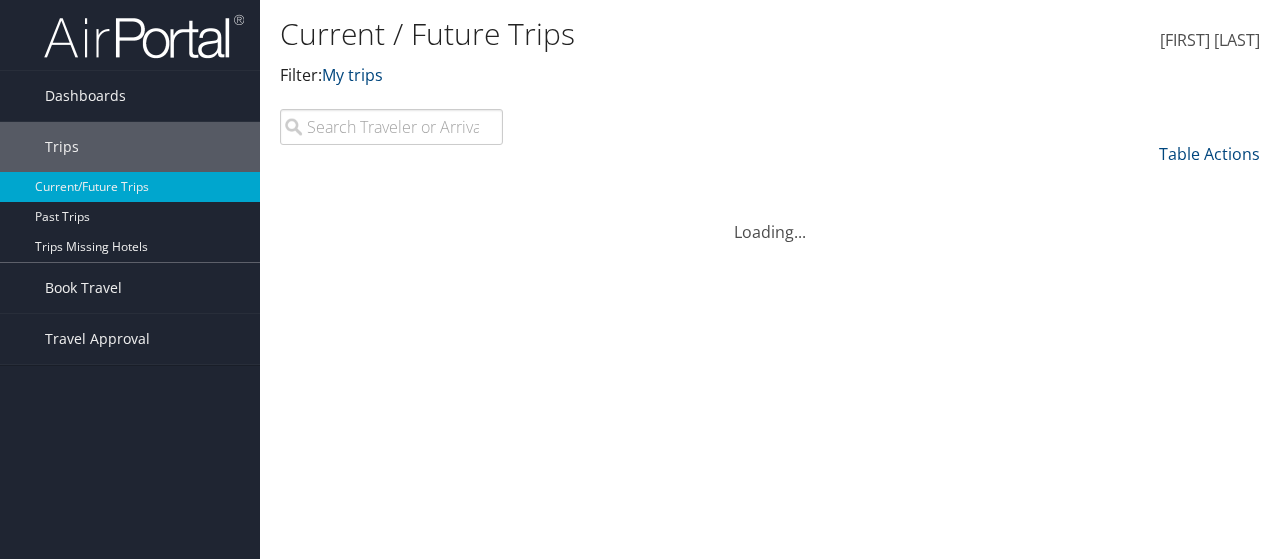 scroll, scrollTop: 0, scrollLeft: 0, axis: both 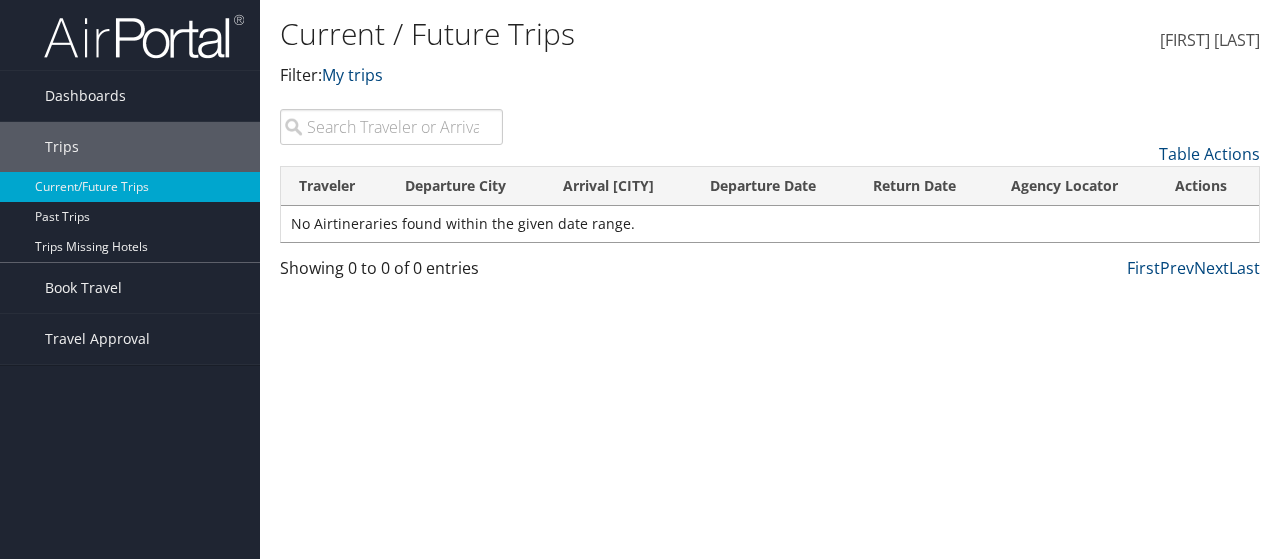 click at bounding box center [391, 127] 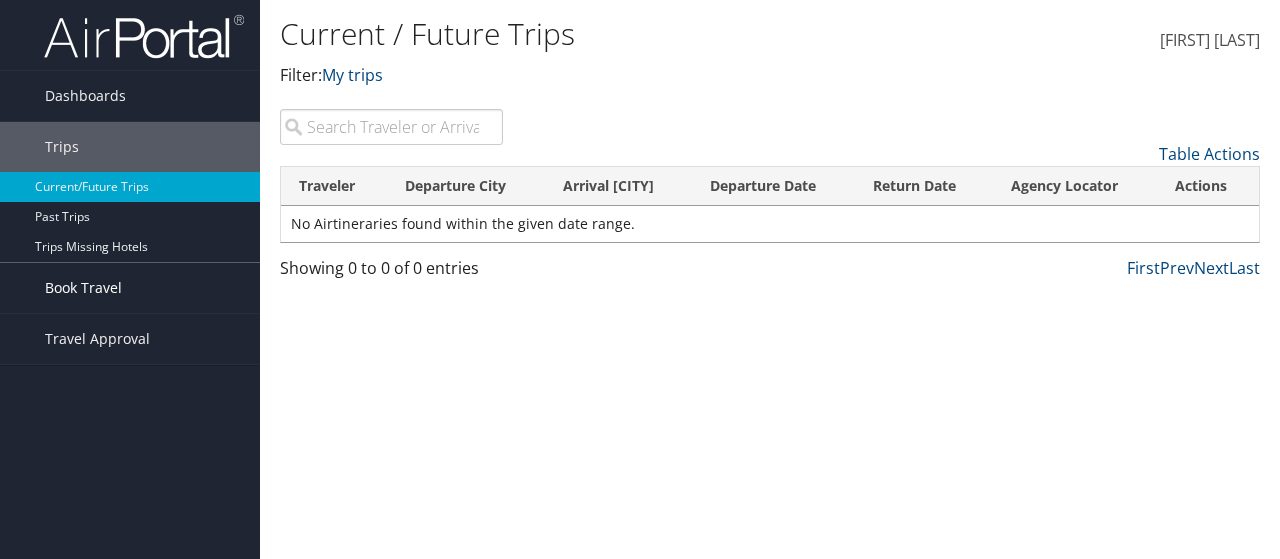 click on "Book Travel" at bounding box center (83, 288) 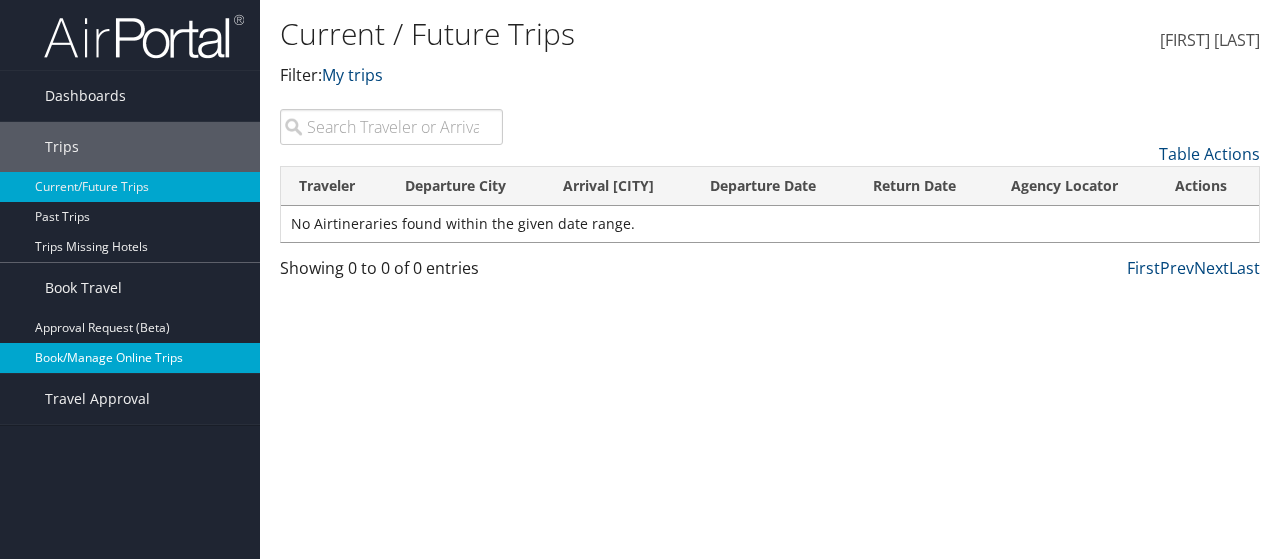 click on "Book/Manage Online Trips" at bounding box center [130, 358] 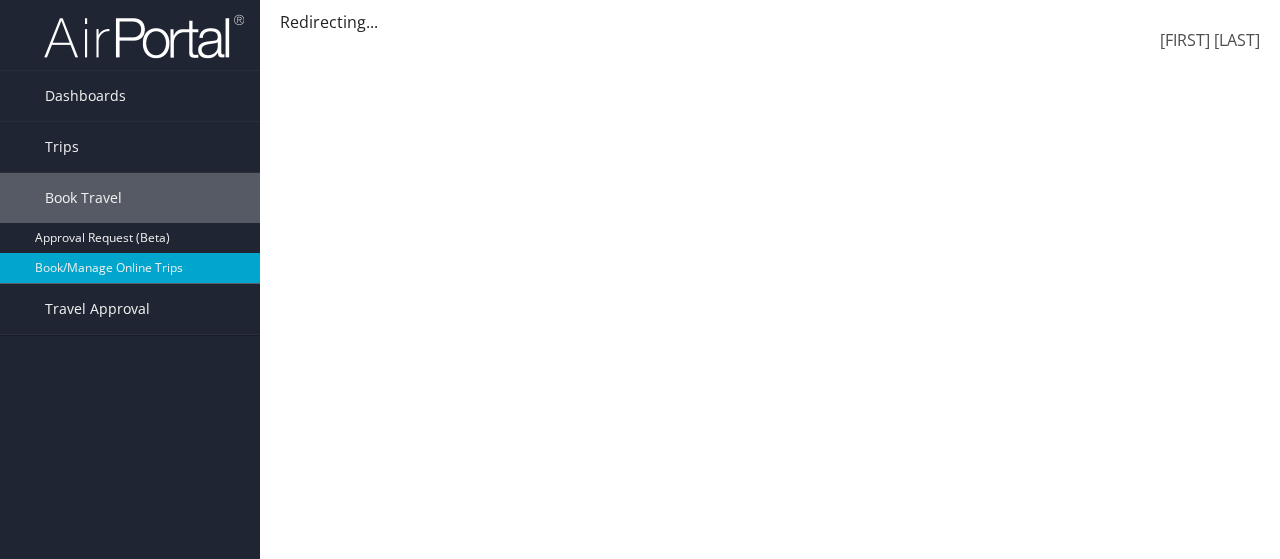 scroll, scrollTop: 0, scrollLeft: 0, axis: both 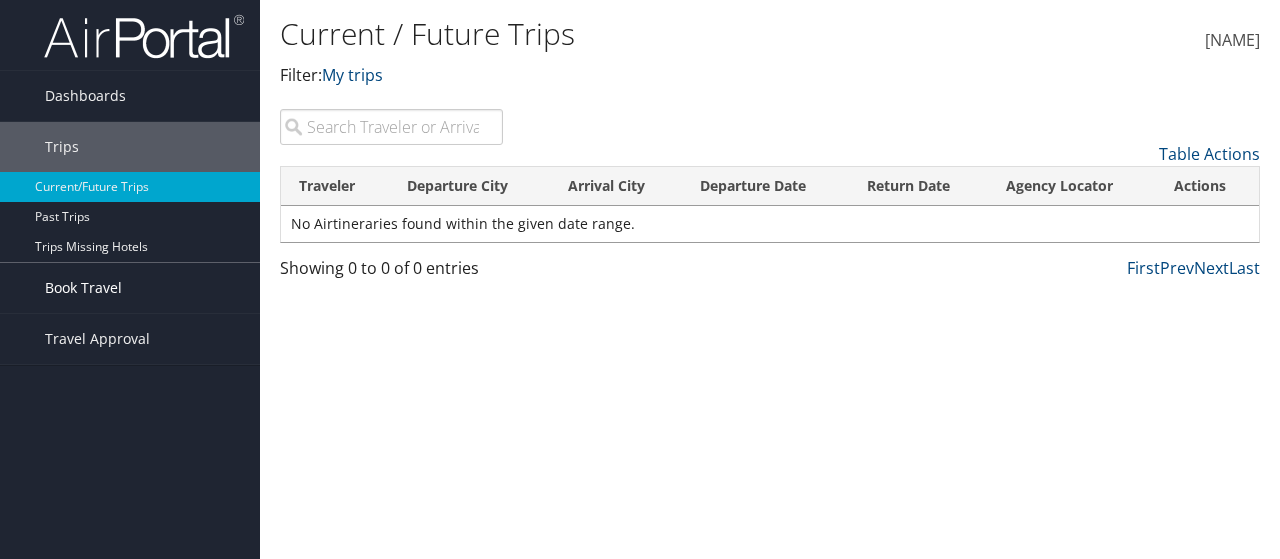click on "Book Travel" at bounding box center (83, 288) 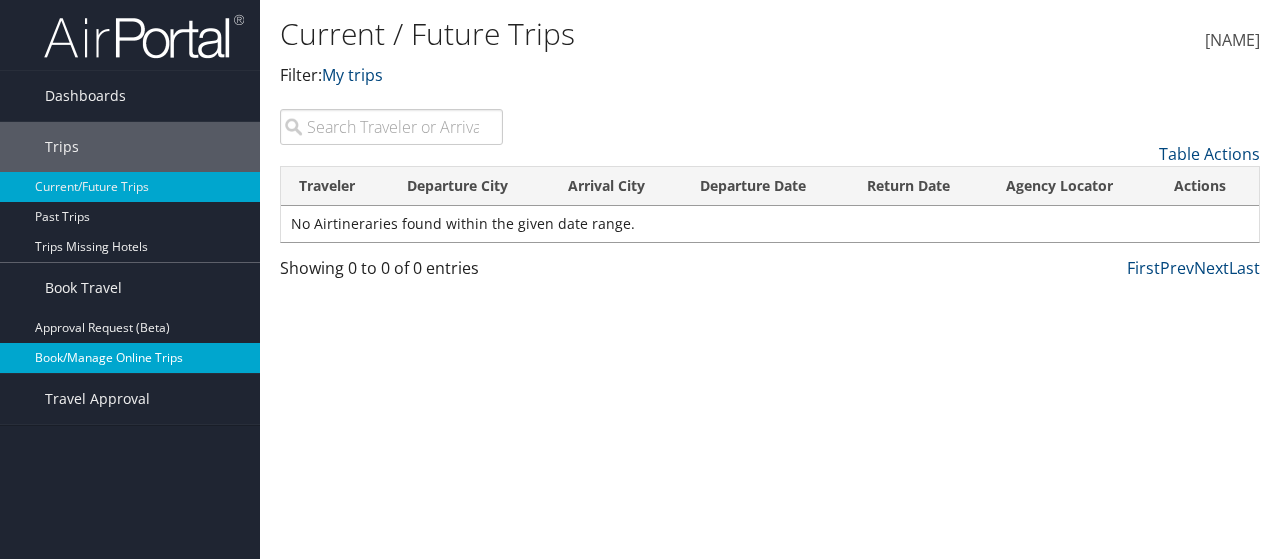 click on "Book/Manage Online Trips" at bounding box center [130, 358] 